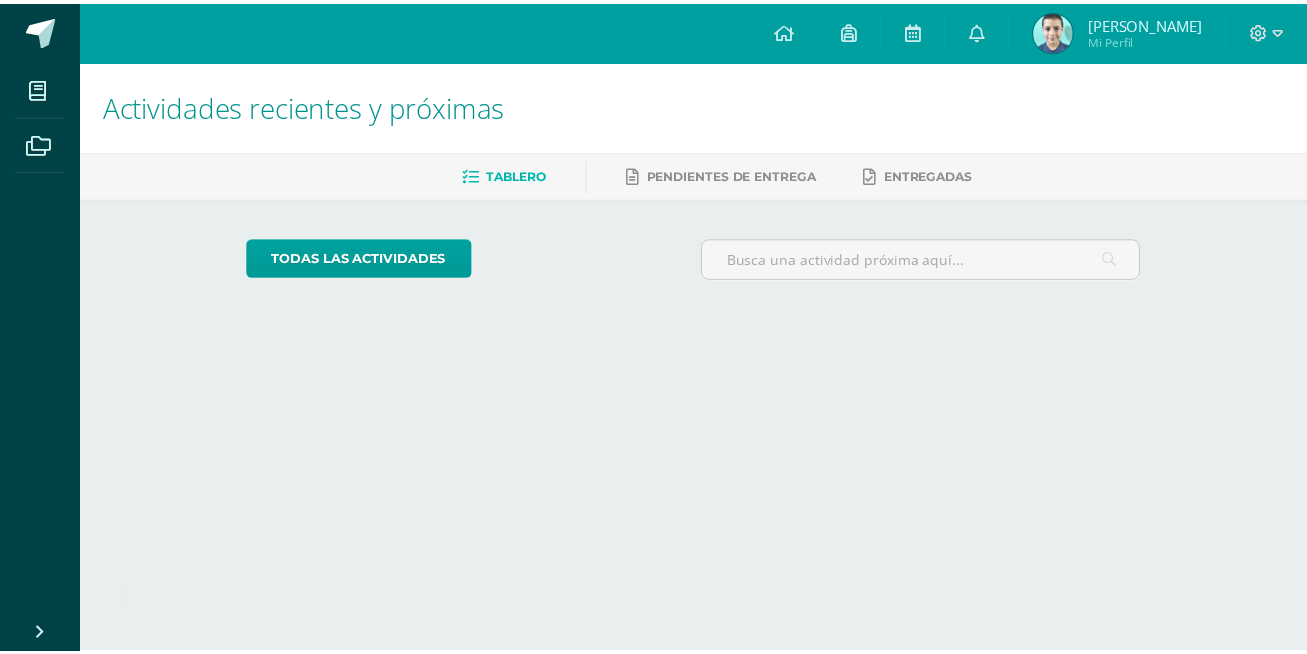 scroll, scrollTop: 0, scrollLeft: 0, axis: both 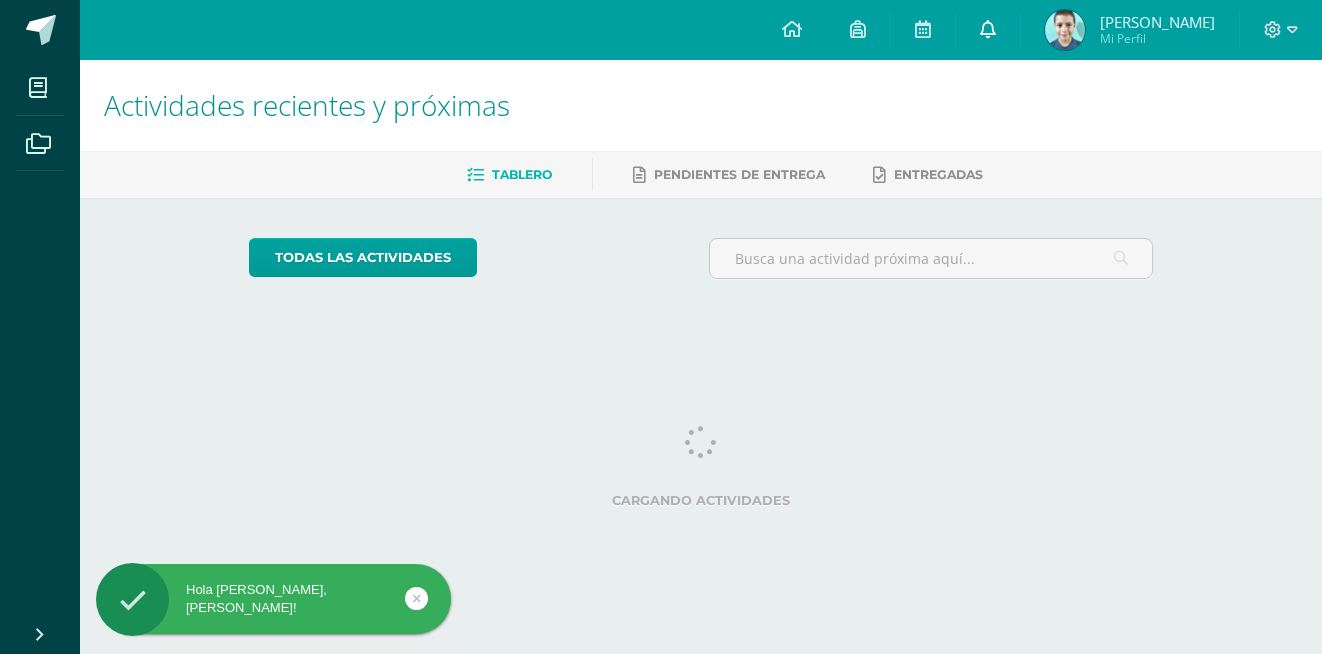click at bounding box center (988, 30) 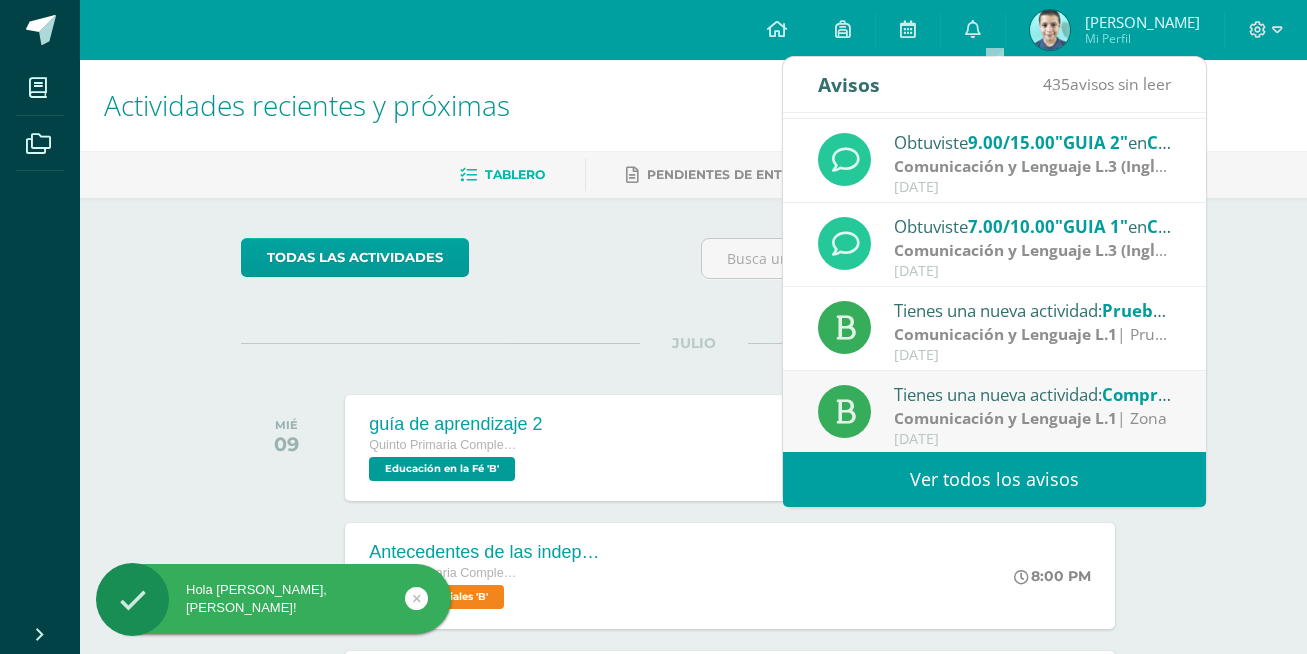 scroll, scrollTop: 333, scrollLeft: 0, axis: vertical 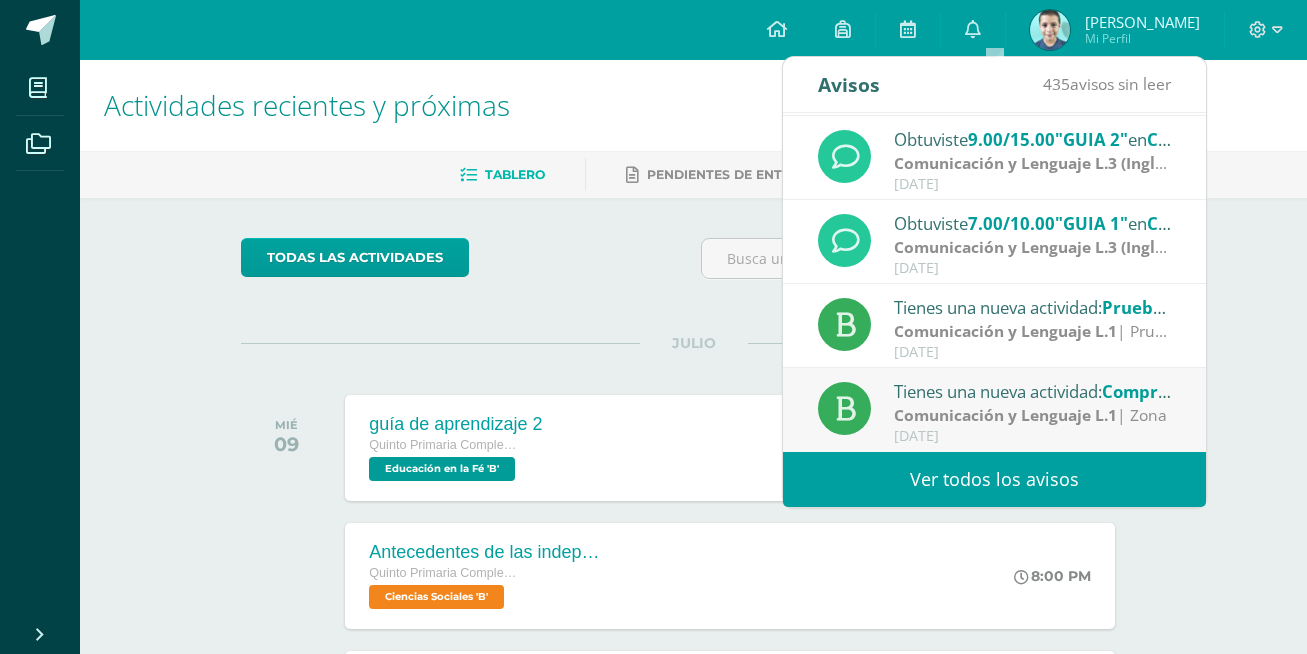 click on "Ver todos los avisos" at bounding box center [994, 479] 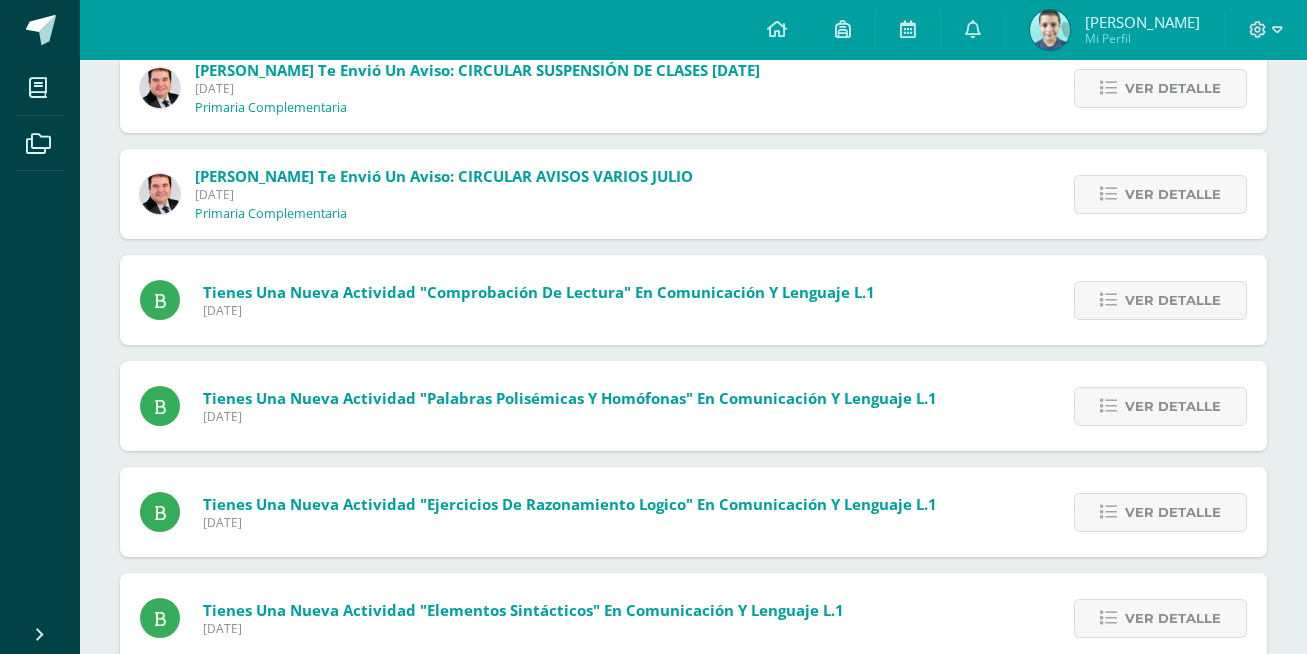 scroll, scrollTop: 500, scrollLeft: 0, axis: vertical 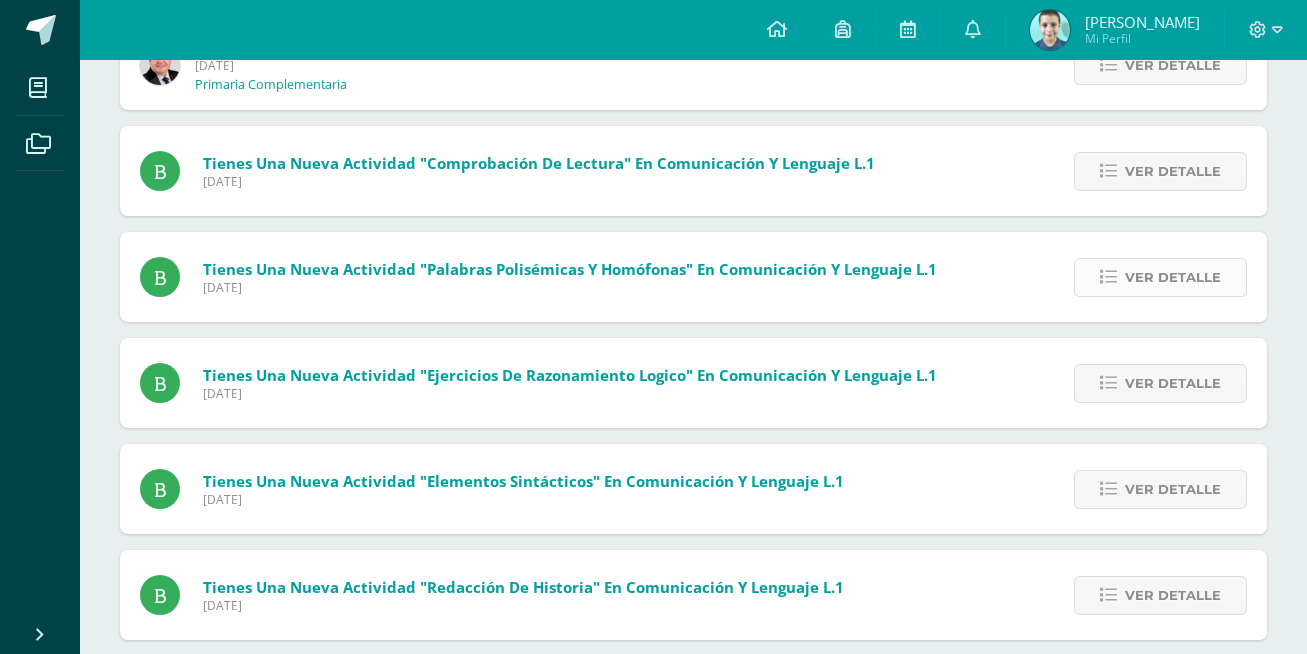 click on "Ver detalle" at bounding box center (1173, 277) 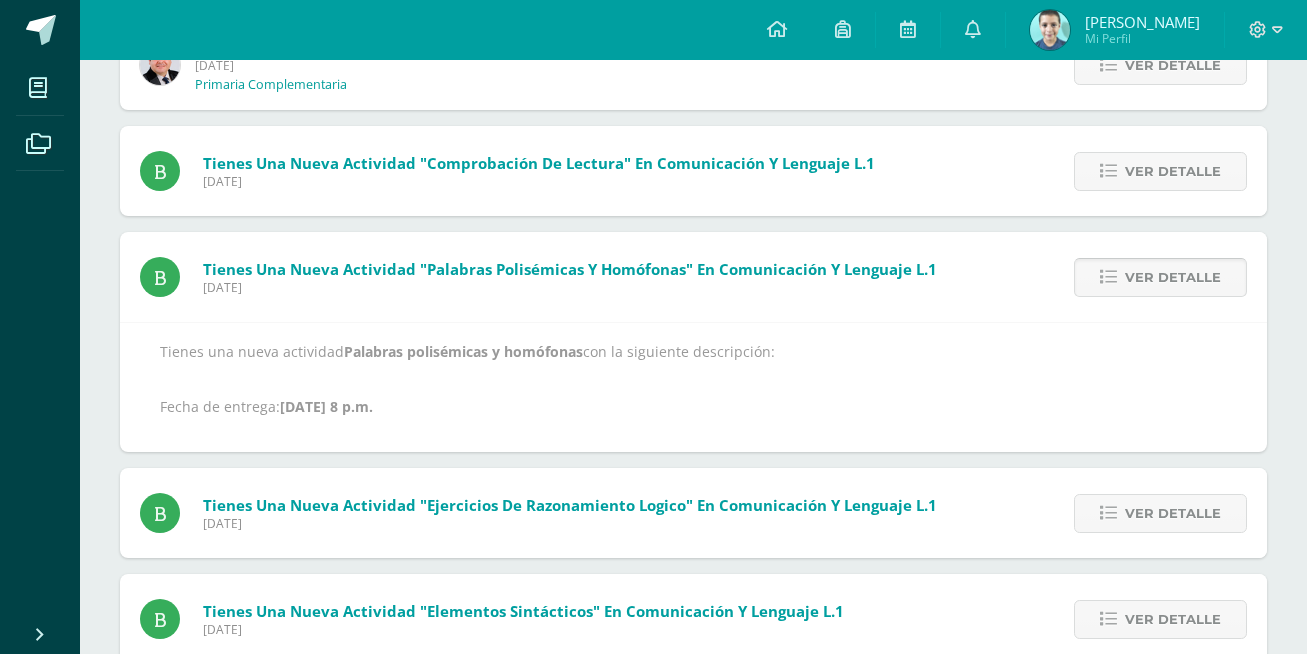 click on "Ver detalle" at bounding box center (1173, 277) 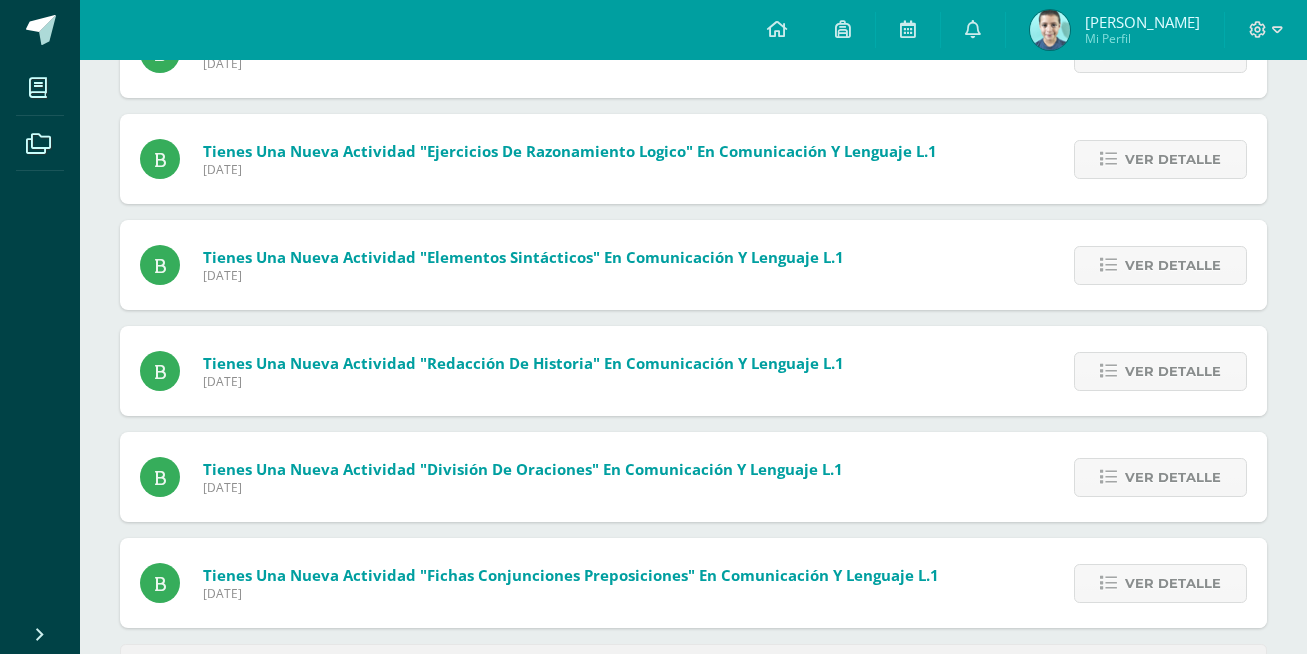 scroll, scrollTop: 699, scrollLeft: 0, axis: vertical 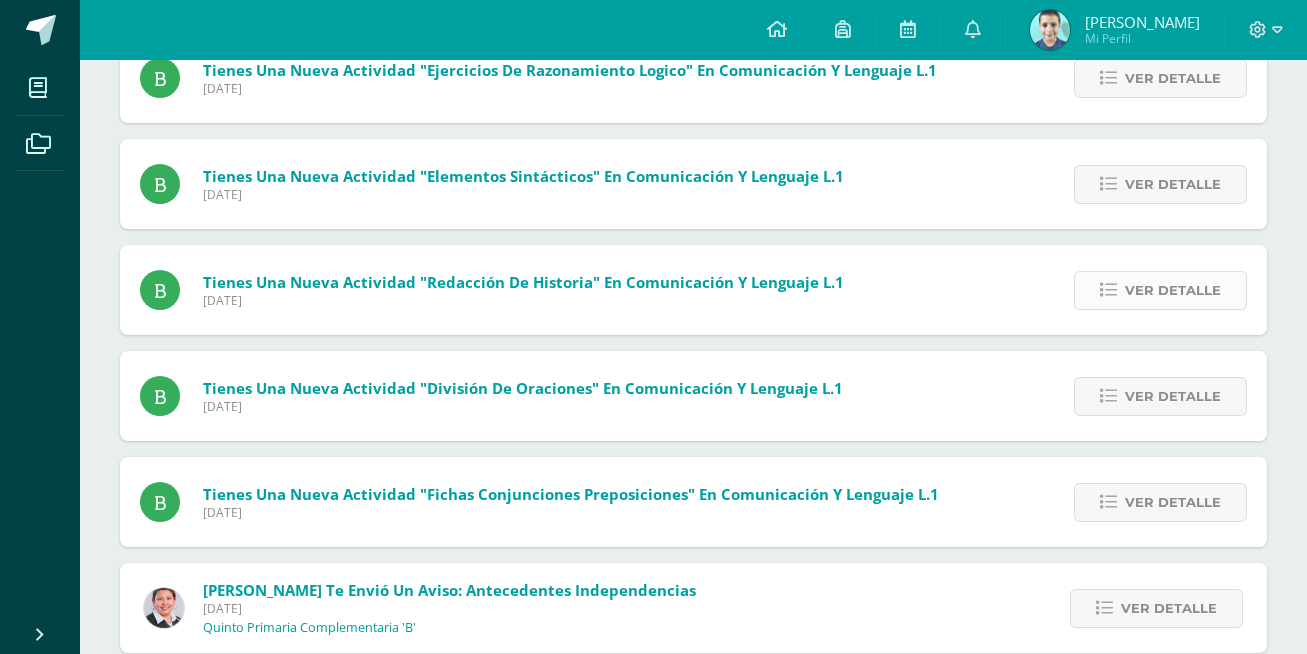 click on "Ver detalle" at bounding box center (1160, 290) 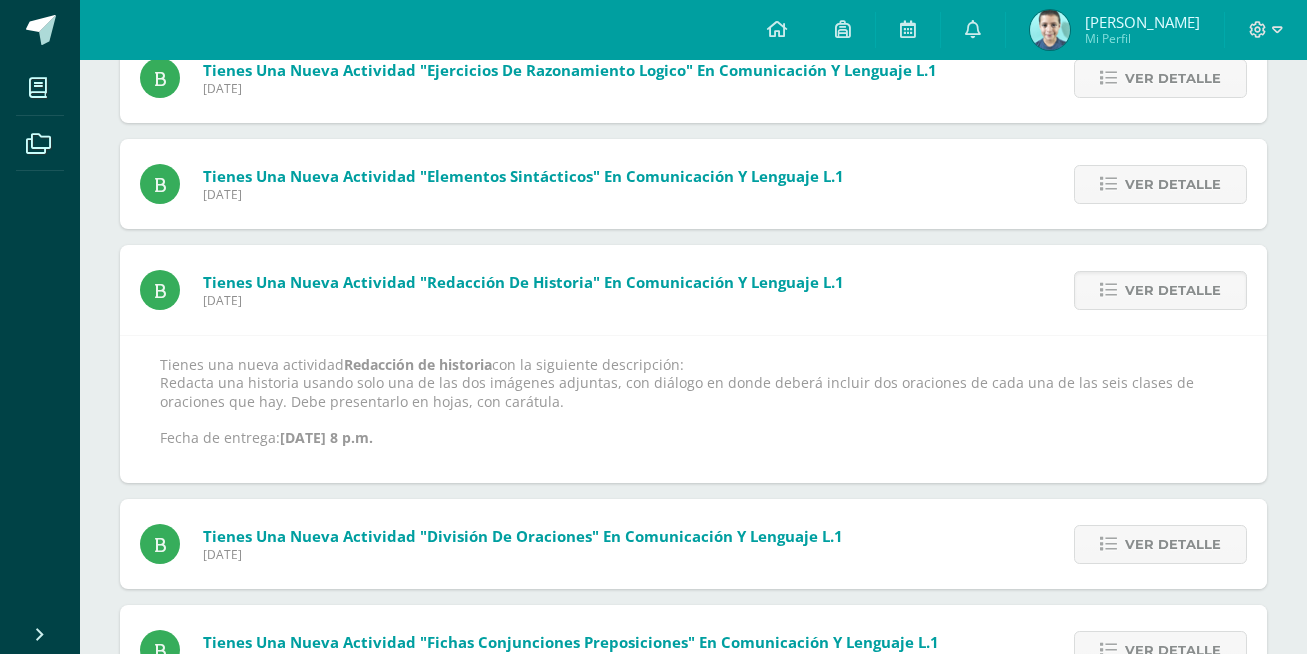 click on "Tienes una nueva actividad  Redacción de historia
con la siguiente descripción:
Redacta una historia usando solo una de las dos imágenes adjuntas, con diálogo en donde deberá incluir dos oraciones de cada una de las seis clases de oraciones que hay.
Debe presentarlo  en hojas, con carátula.
Fecha de entrega:  Jul. 10, 2025, 8 p.m." at bounding box center [693, 401] 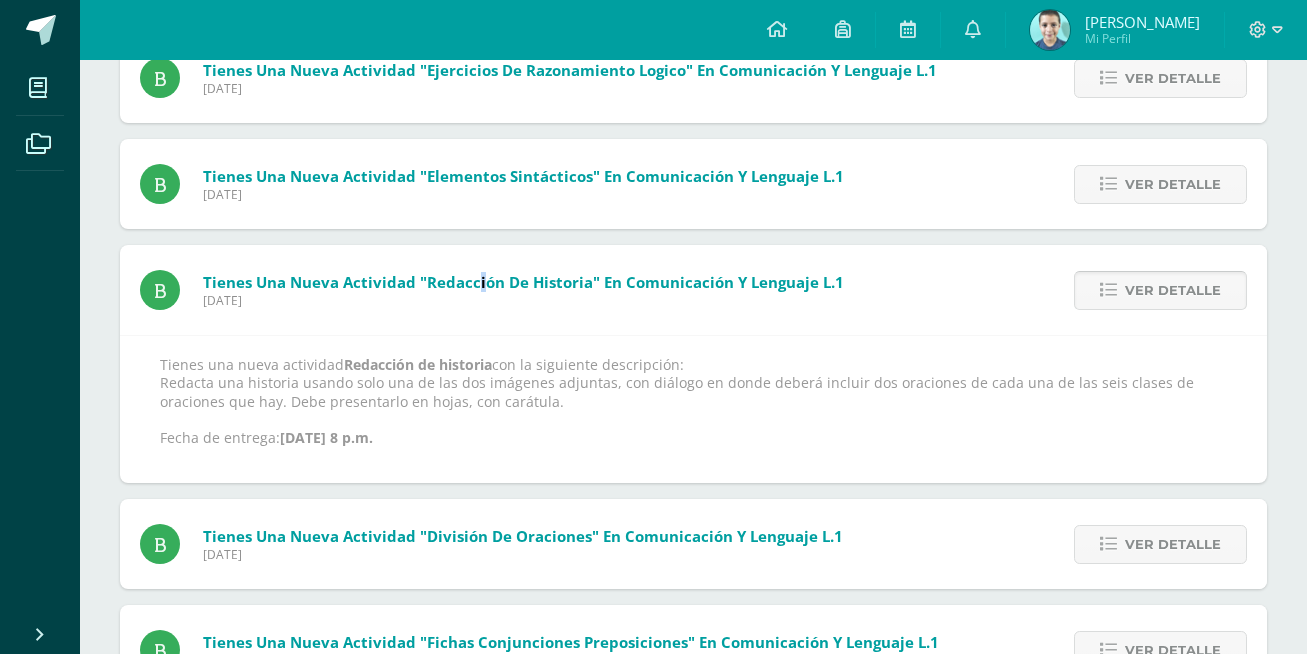 click at bounding box center (1108, 290) 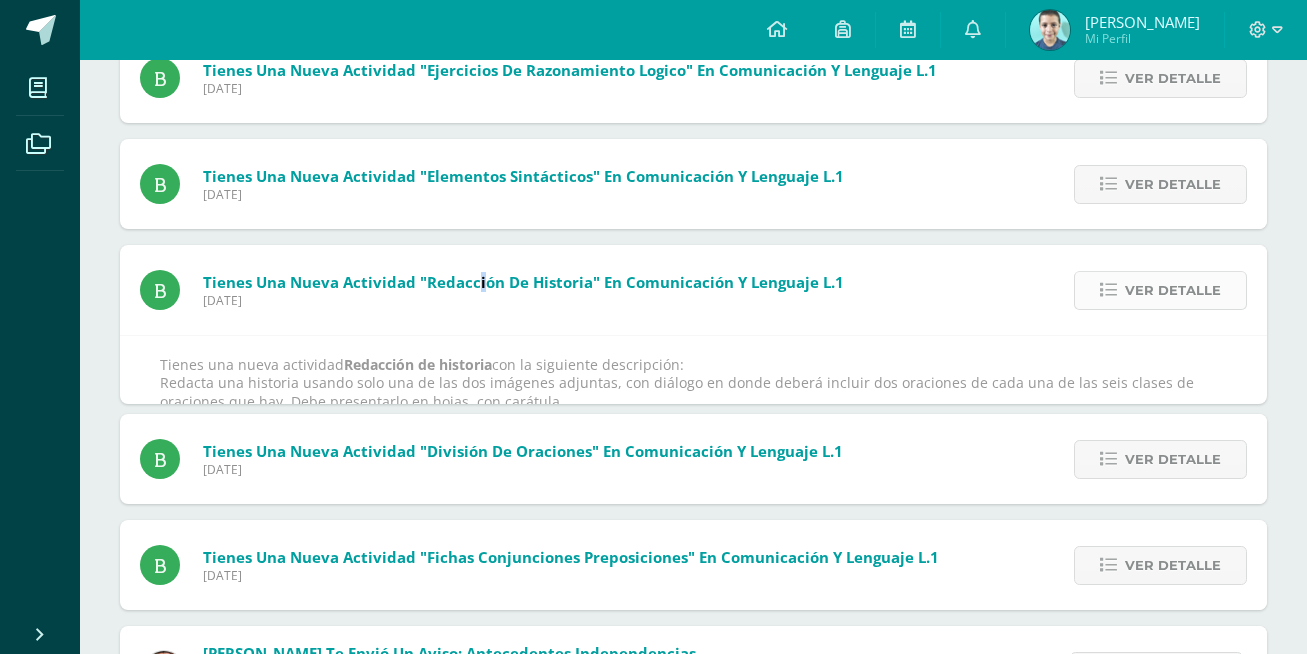 click at bounding box center (1108, 290) 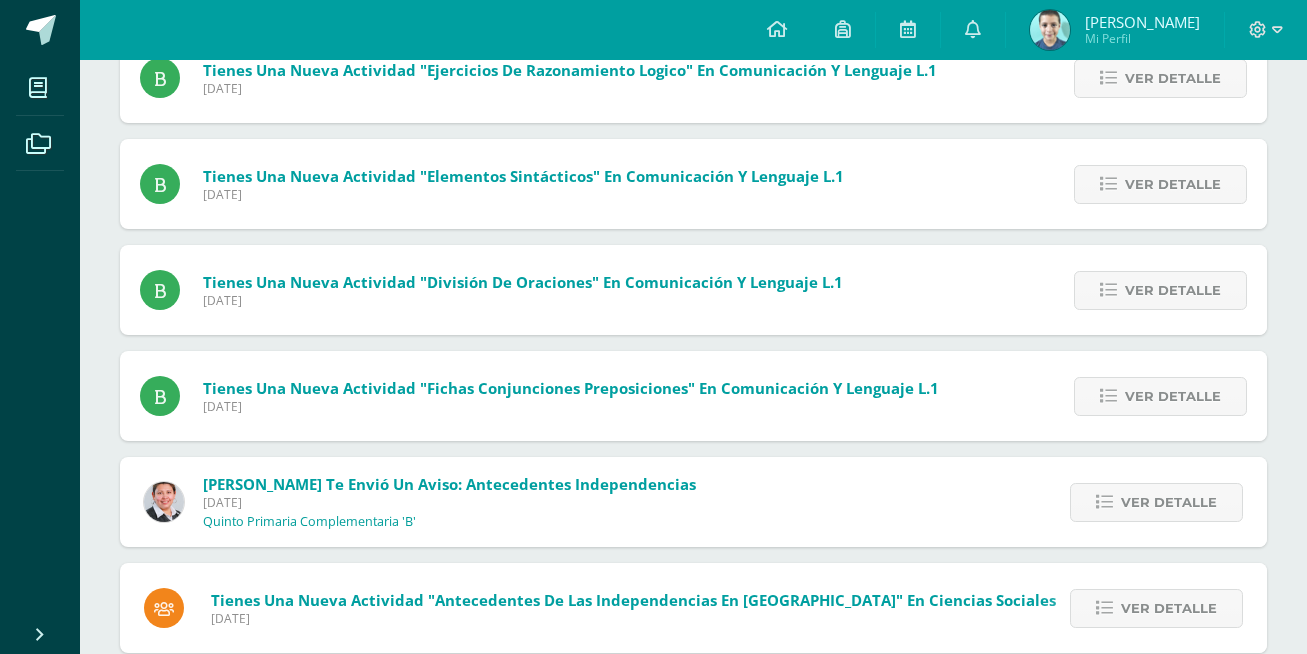 click on "Carlos Del te envió un aviso: Reanudación de Clases
Miércoles 09 de Julio de 2025
Primaria Complementaria Ver detalle
Buenas tardes estimados Padres y Madres de familia Mañana Jueves 10 de julio retomamos nuestras actividades escolares con normalidad. Adjunto el comunicado del MINEDUC. Saludos cordiales  Archivo Adjunto Carlos Del te envió un aviso: CIRCULAR SUSPENSIÓN DE CLASES MIÉRCOLES 9 DE JULIO
Martes 08 de Julio de 2025
Primaria Complementaria Ver detalle
Buenas noches estimados padres y madres de familia Enviamos en documento adjunto la circular sobre la suspensión de clases de mañana miércoles 9 de julio.
Archivo Adjunto Carlos Del te envió un aviso: CIRCULAR AVISOS VARIOS JULIO
Martes 08 de Julio de 2025
Primaria Complementaria Ver detalle
Buenas tardes estimados Padres y Madres de familia:  Saludos cordiales." at bounding box center (693, 572) 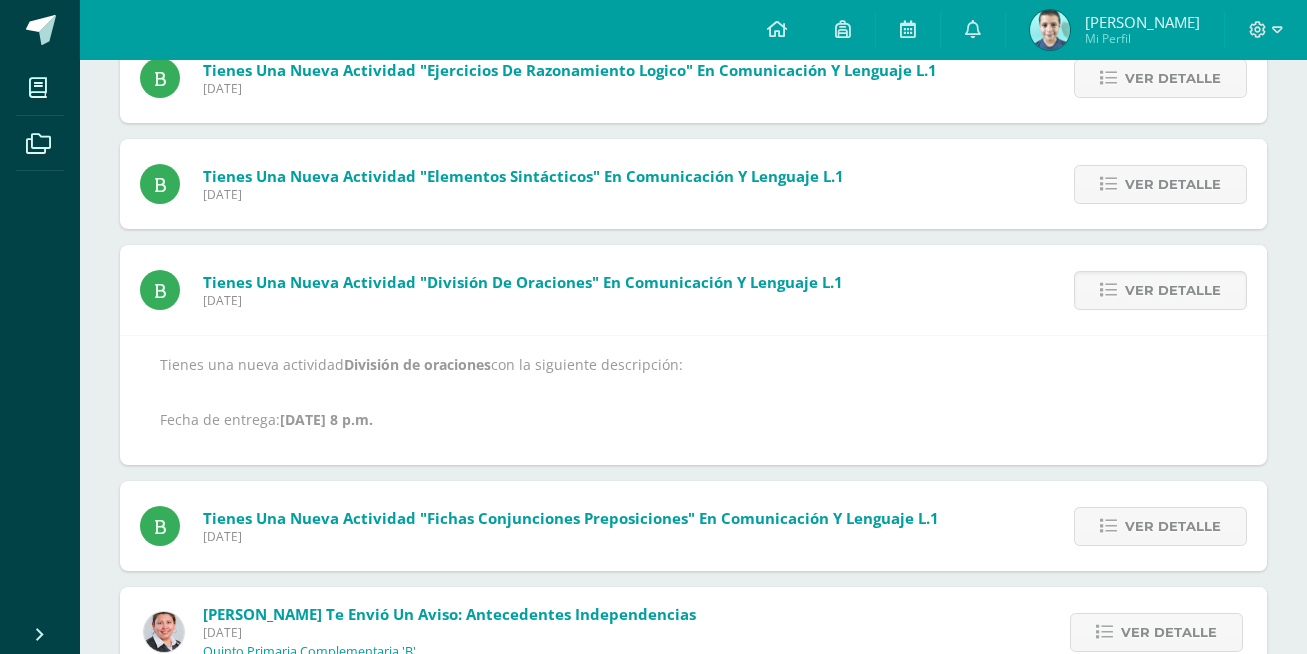 click on "División de oraciones" at bounding box center [417, 364] 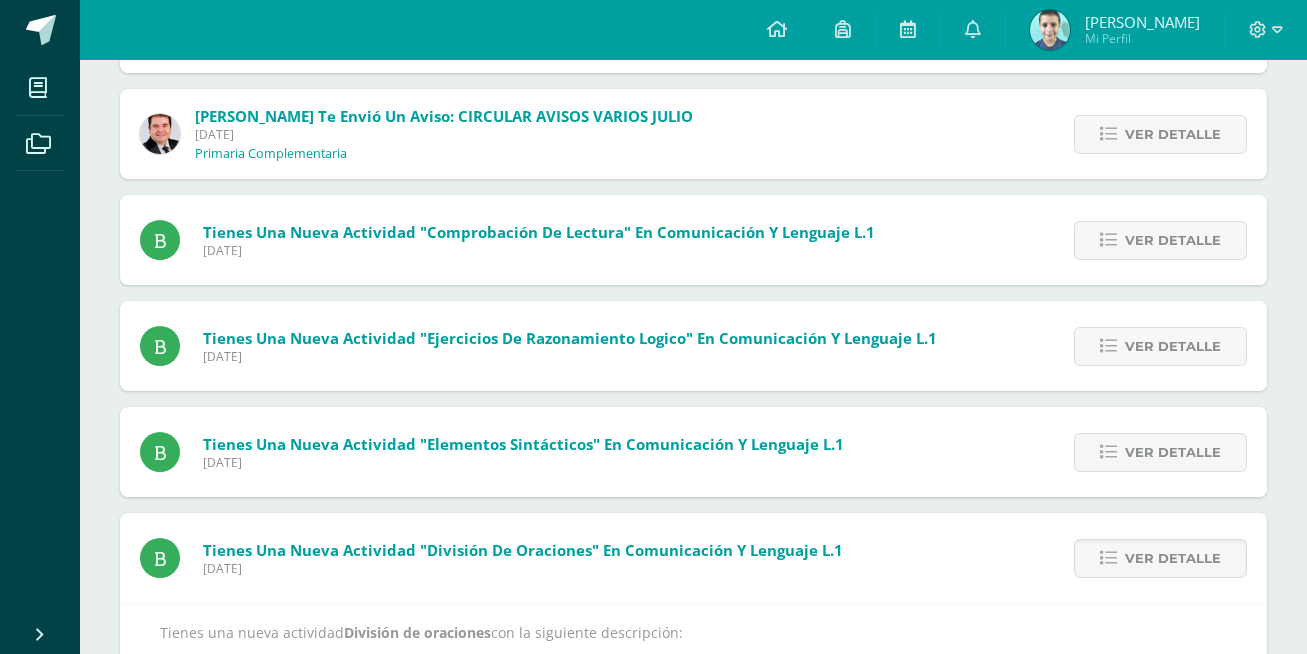 scroll, scrollTop: 299, scrollLeft: 0, axis: vertical 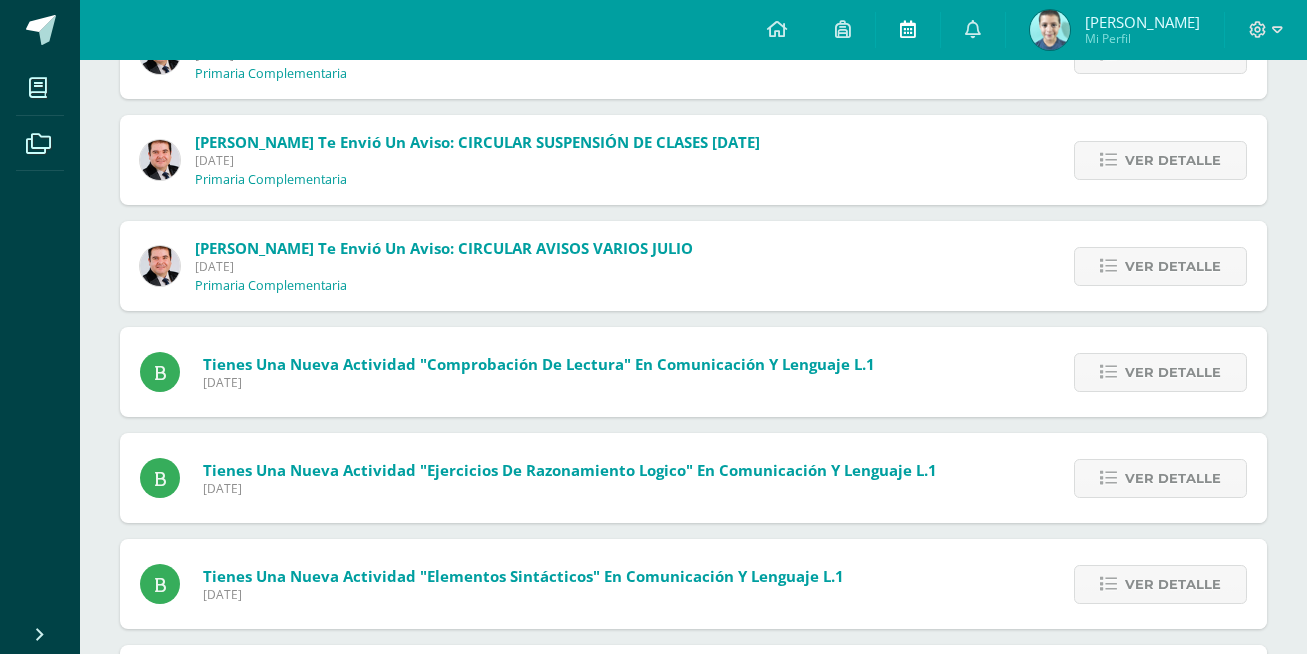 click at bounding box center [908, 30] 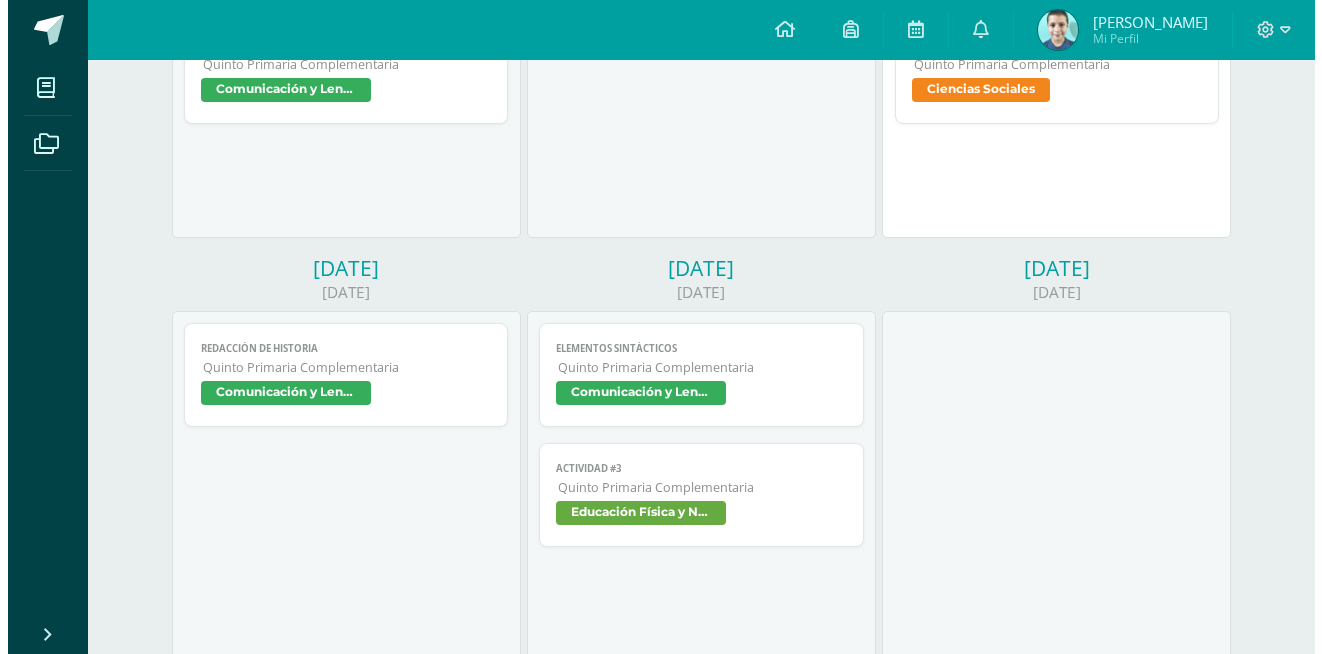 scroll, scrollTop: 600, scrollLeft: 0, axis: vertical 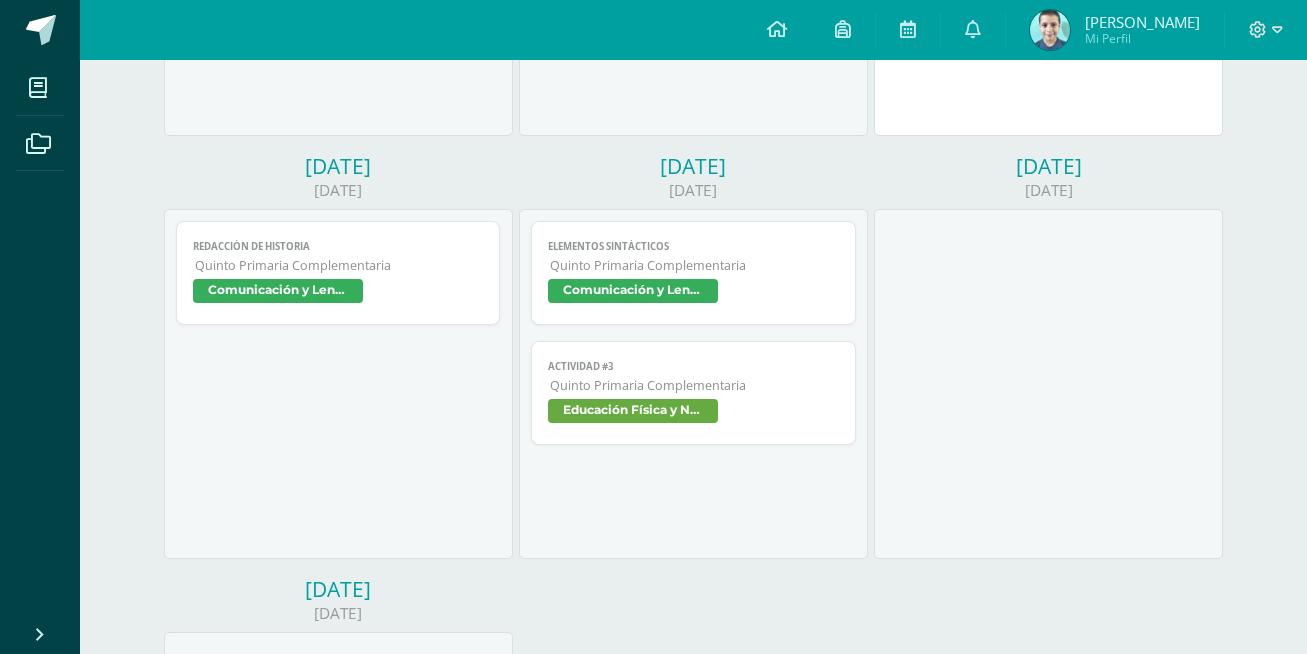 click on "Comunicación y Lenguaje L.1" at bounding box center (278, 291) 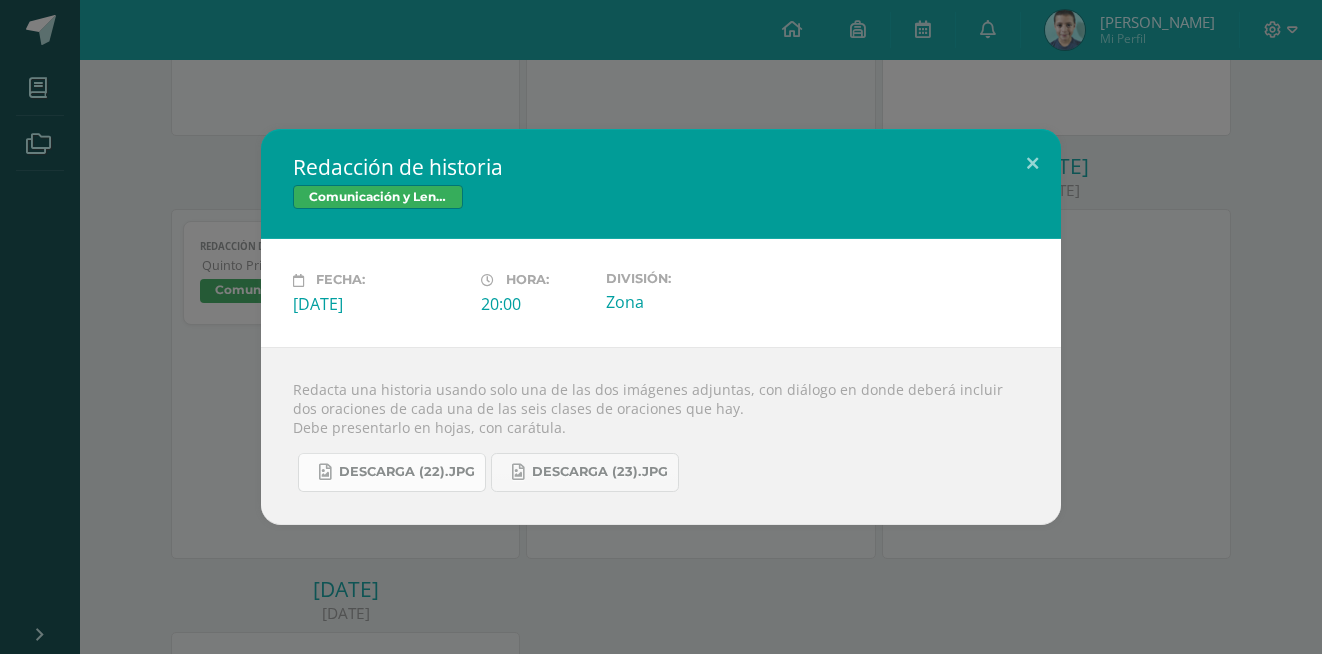 click on "descarga (22).jpg" at bounding box center (407, 472) 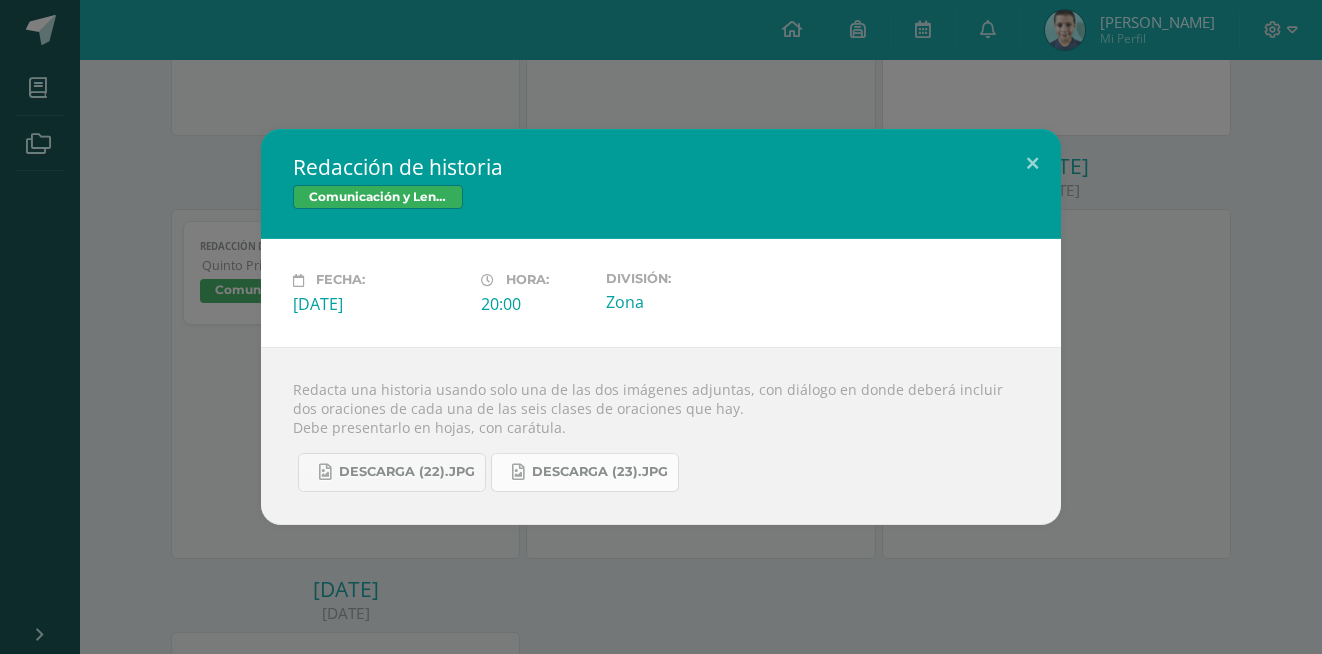 click on "descarga (23).jpg" at bounding box center (600, 472) 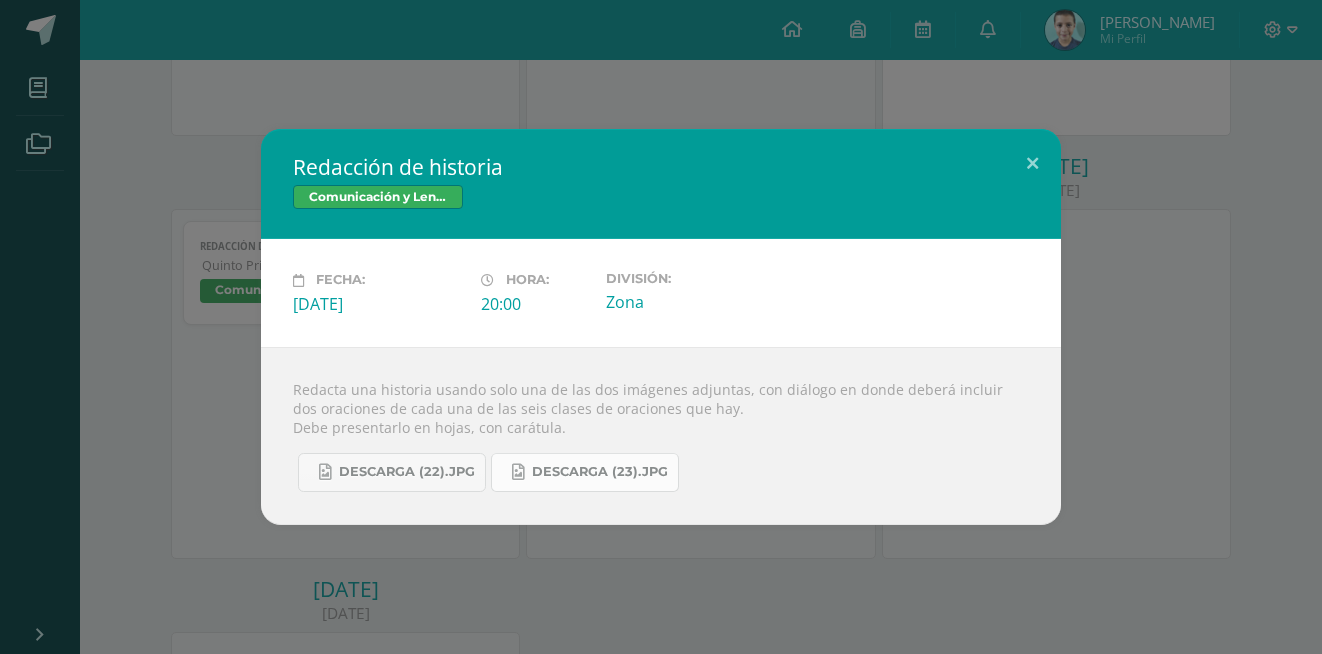 click on "descarga (23).jpg" at bounding box center (585, 472) 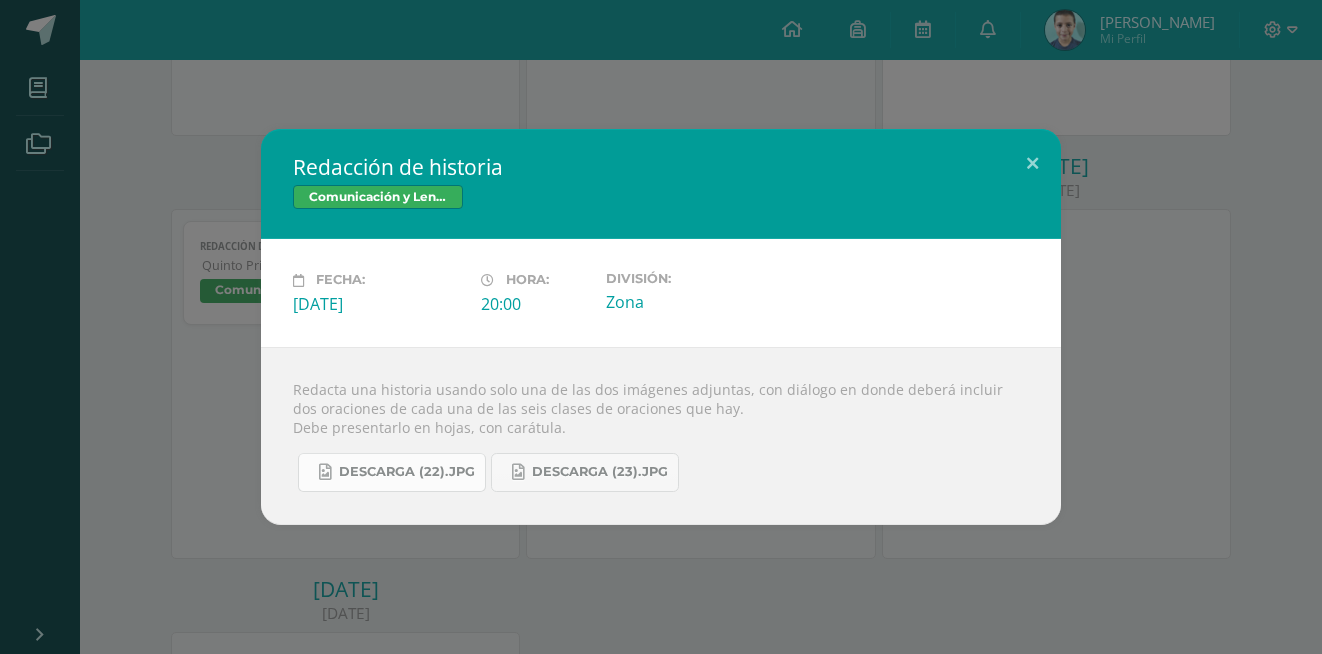 click on "descarga (22).jpg" at bounding box center [392, 472] 